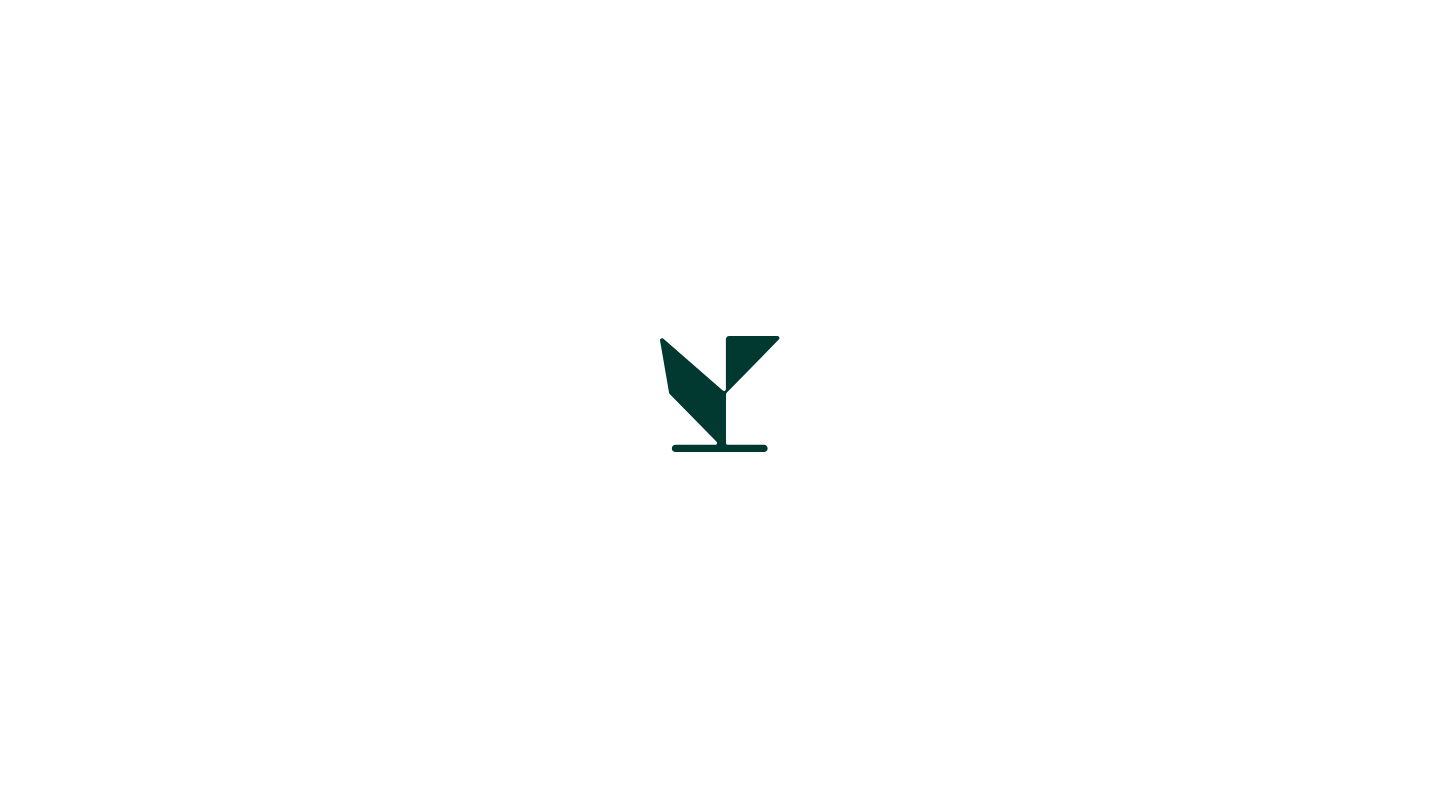 scroll, scrollTop: 0, scrollLeft: 0, axis: both 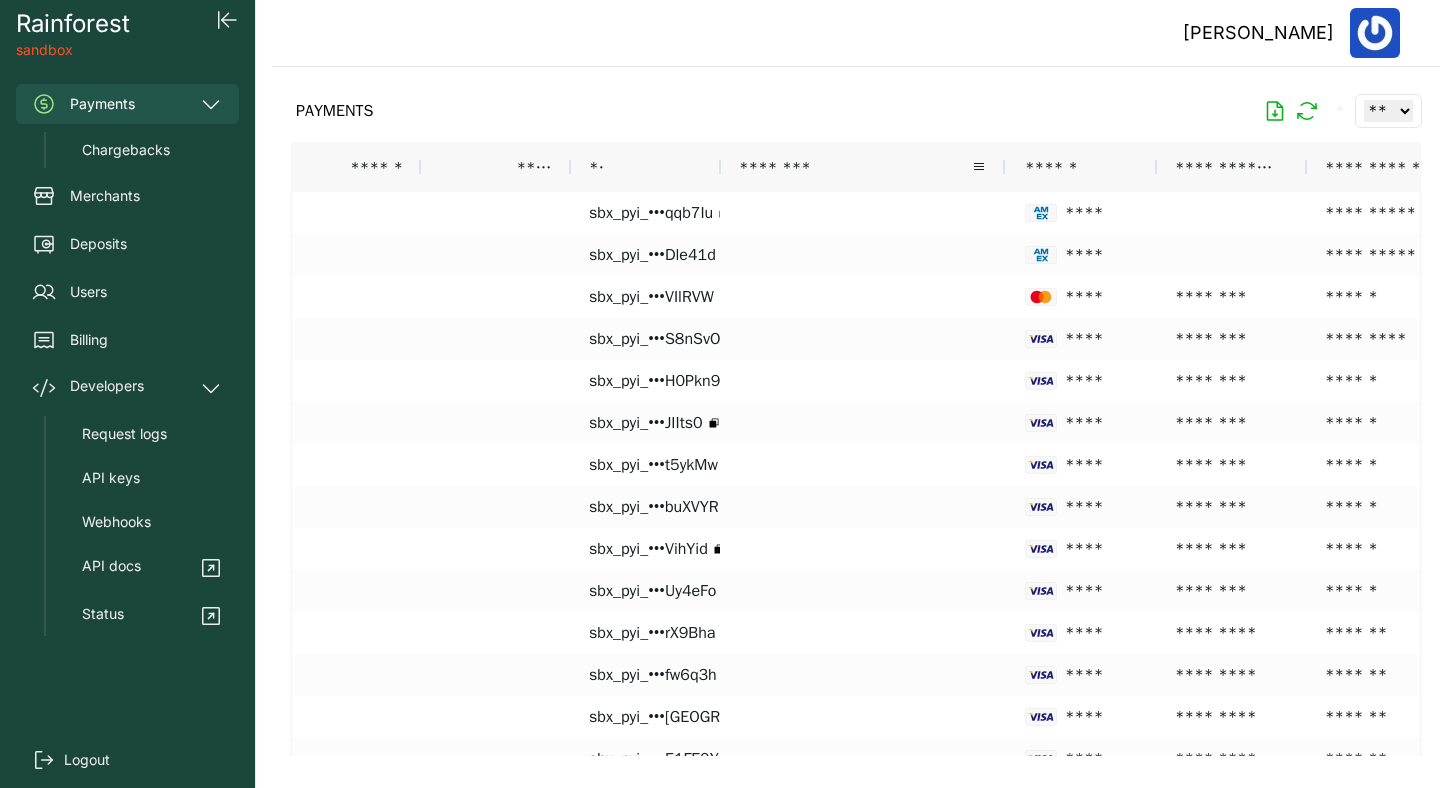 drag, startPoint x: 870, startPoint y: 164, endPoint x: 1008, endPoint y: 164, distance: 138 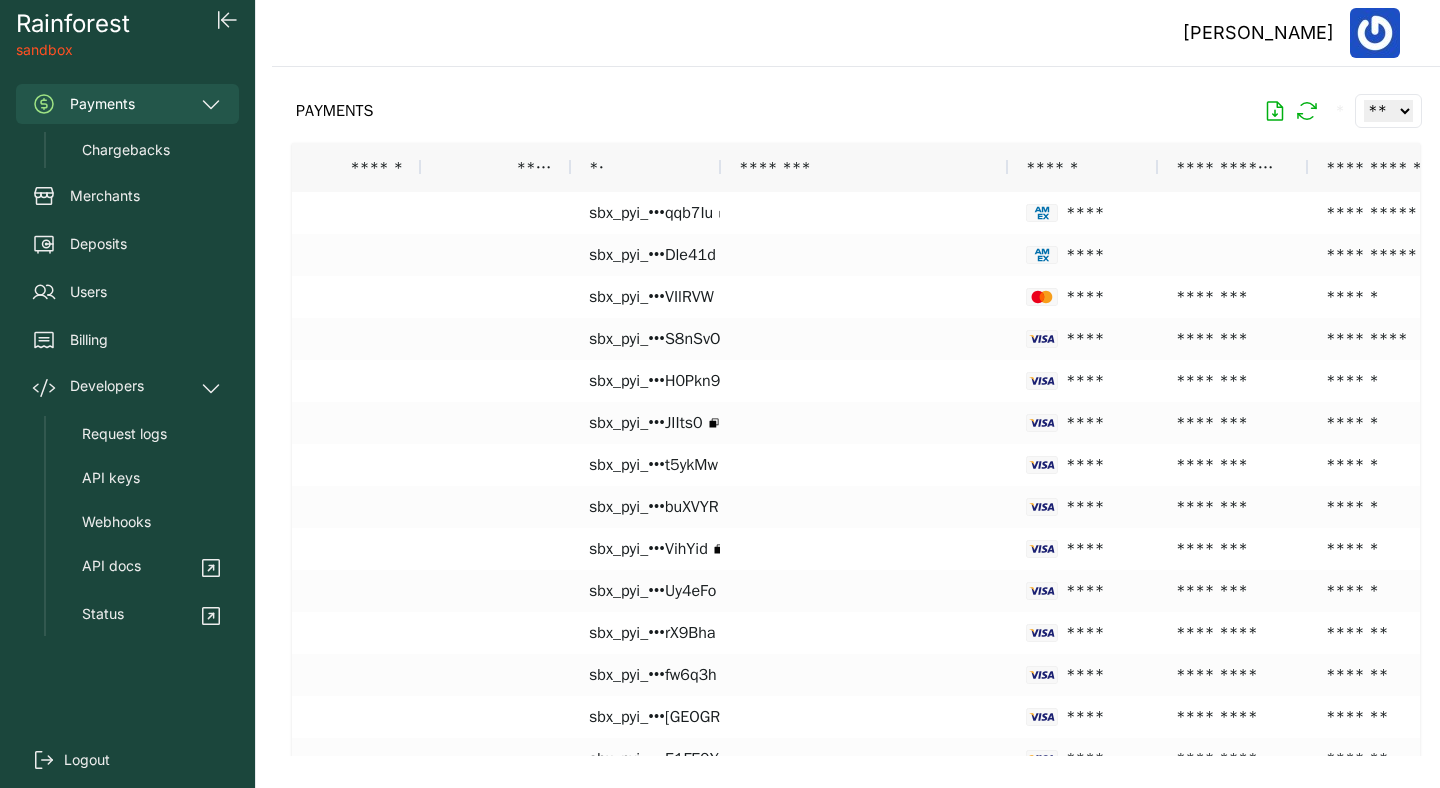 click 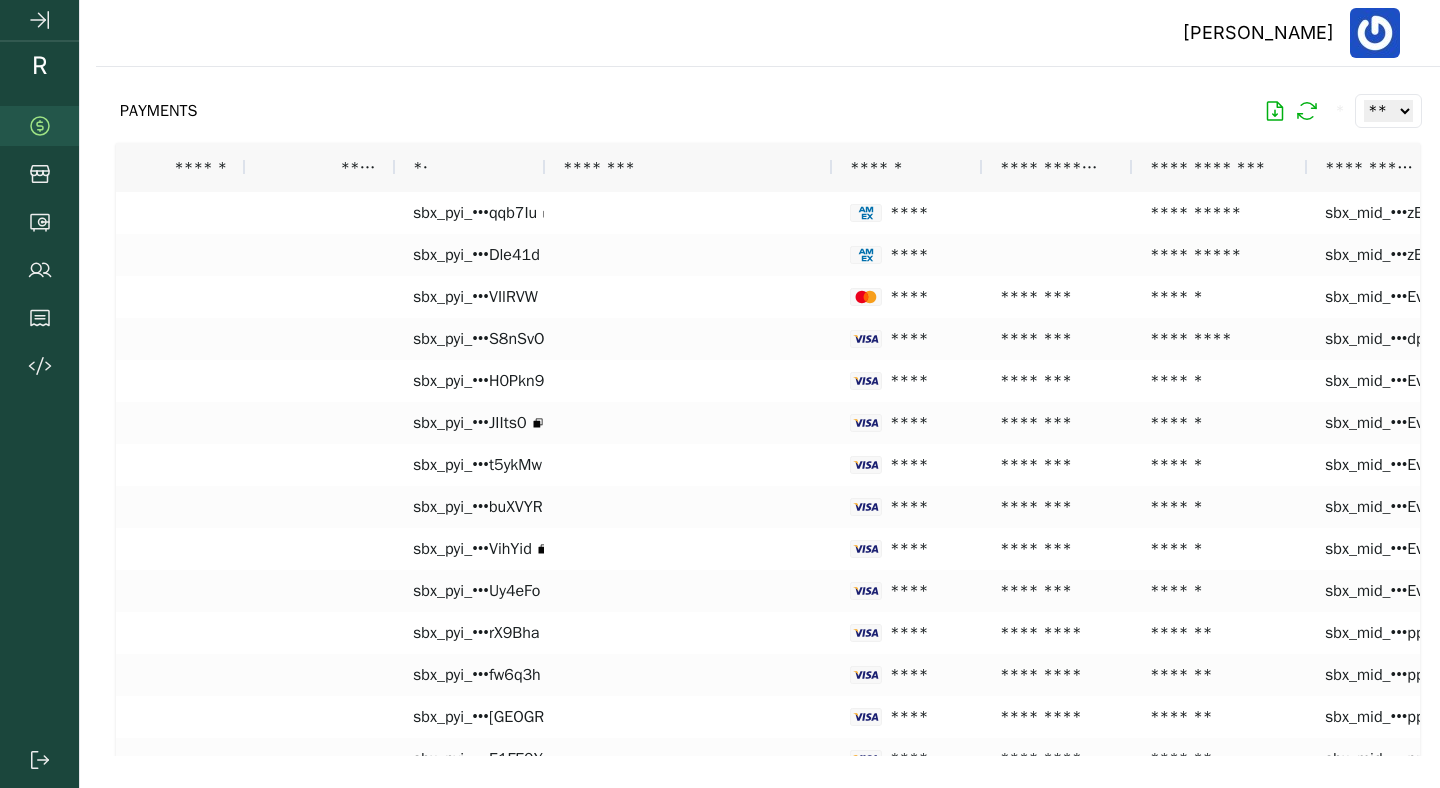 click 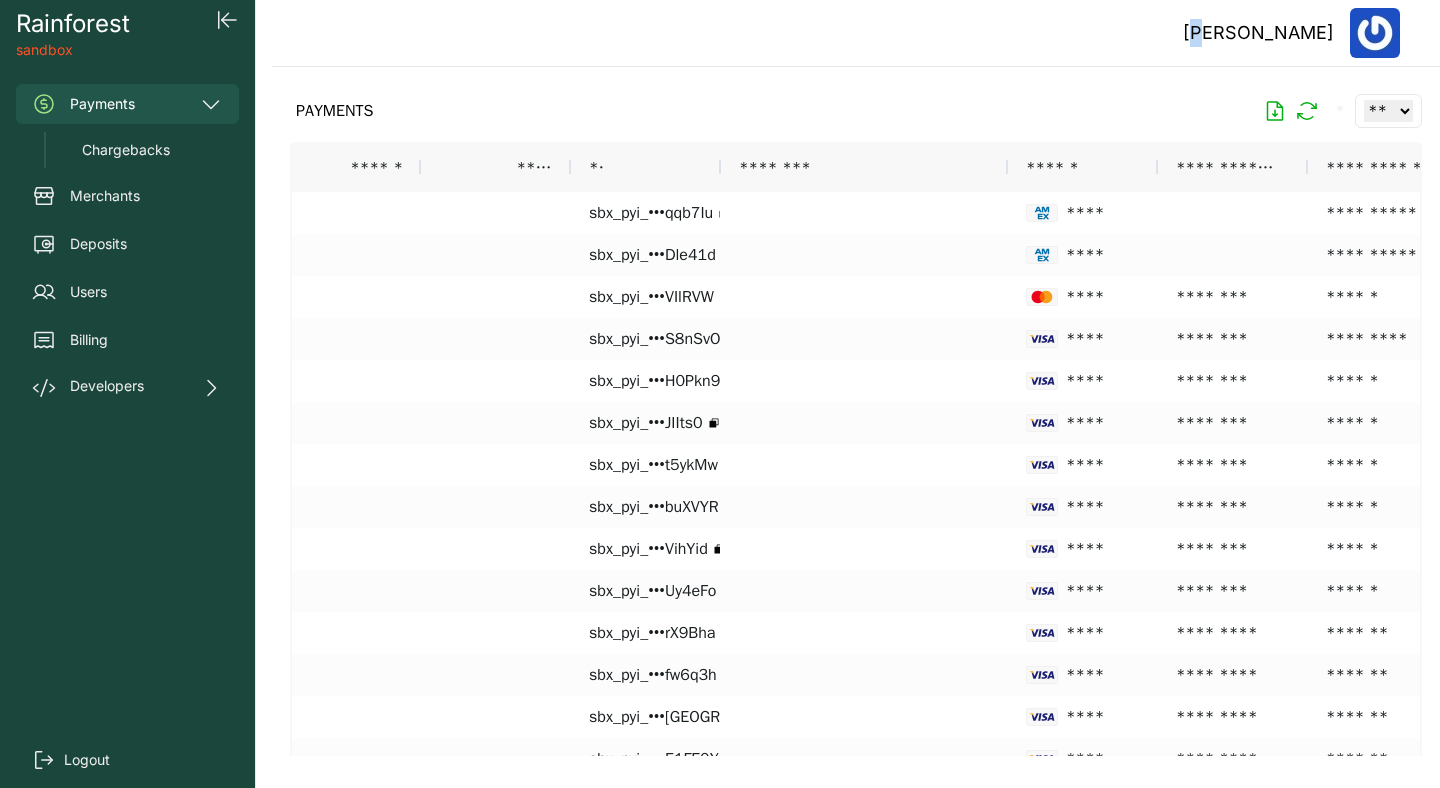 click on "Lou" at bounding box center (1258, 33) 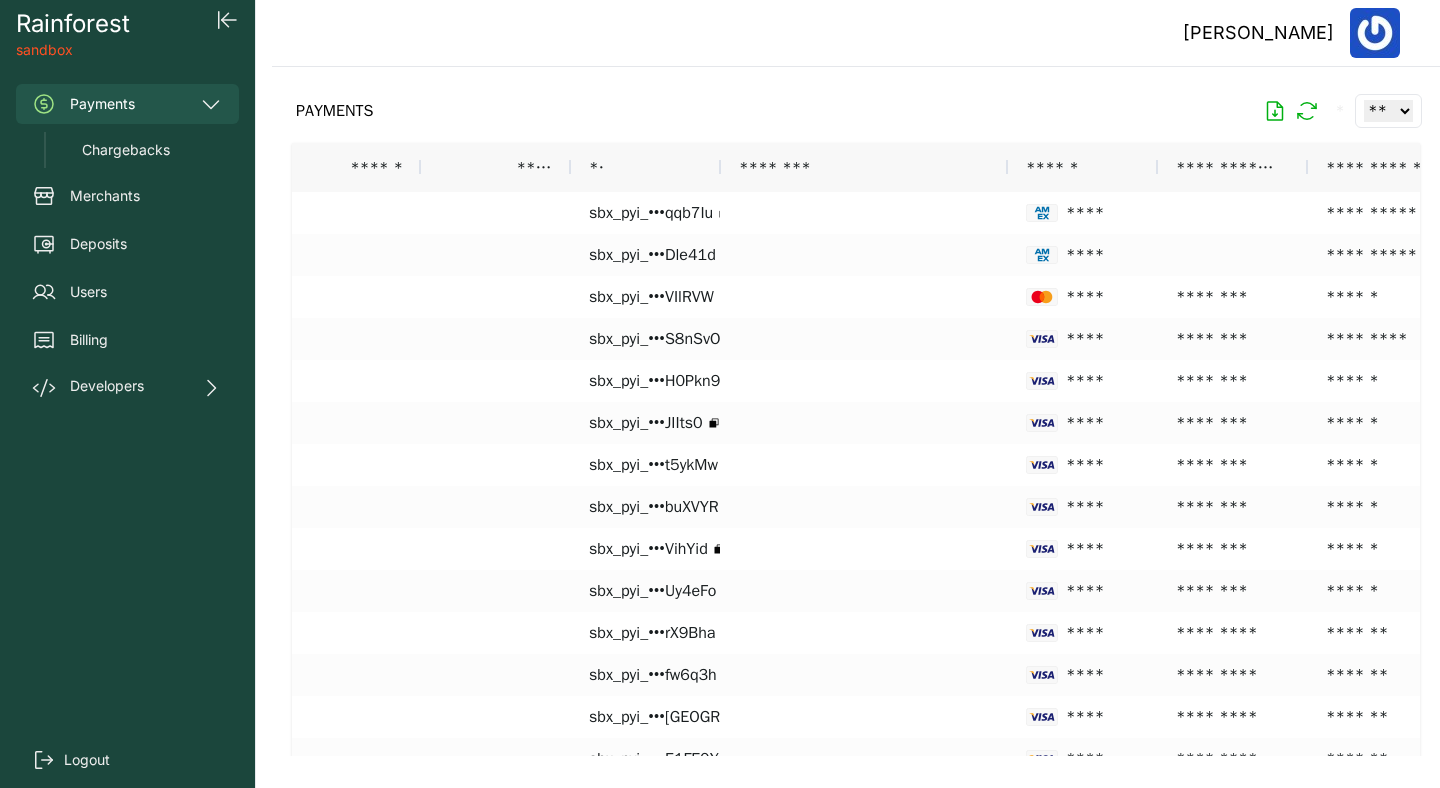 click at bounding box center [1375, 33] 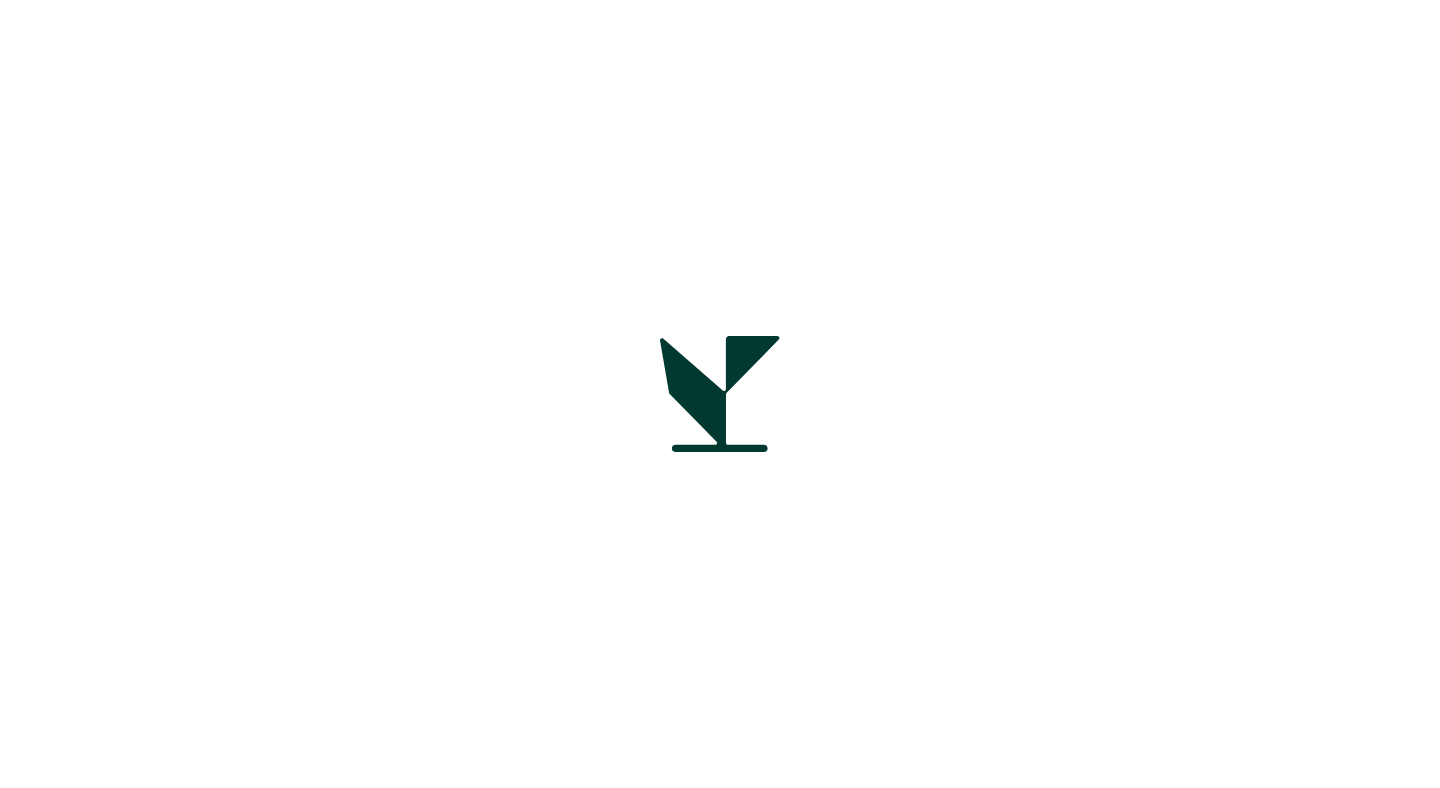 scroll, scrollTop: 0, scrollLeft: 0, axis: both 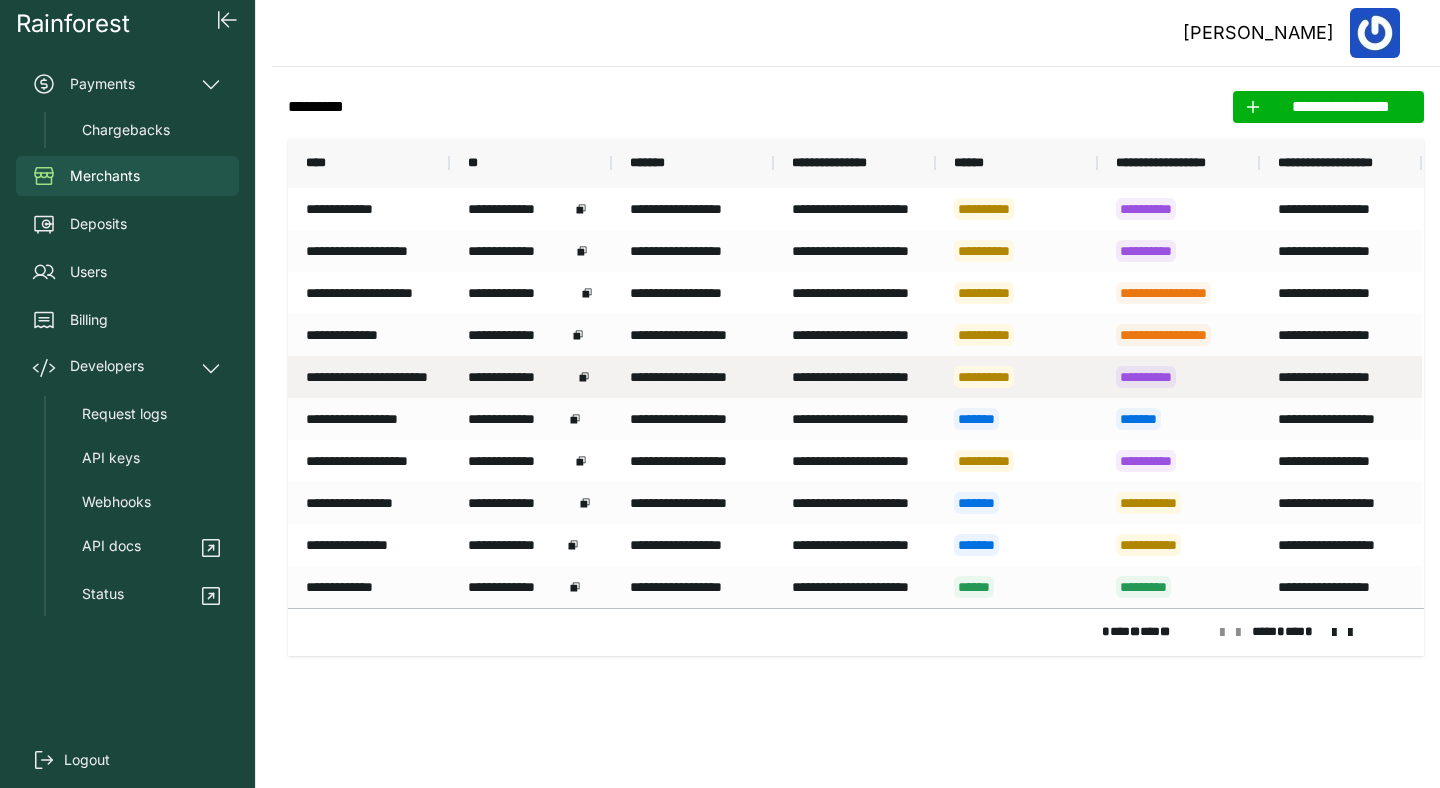 click on "**********" at bounding box center (369, 377) 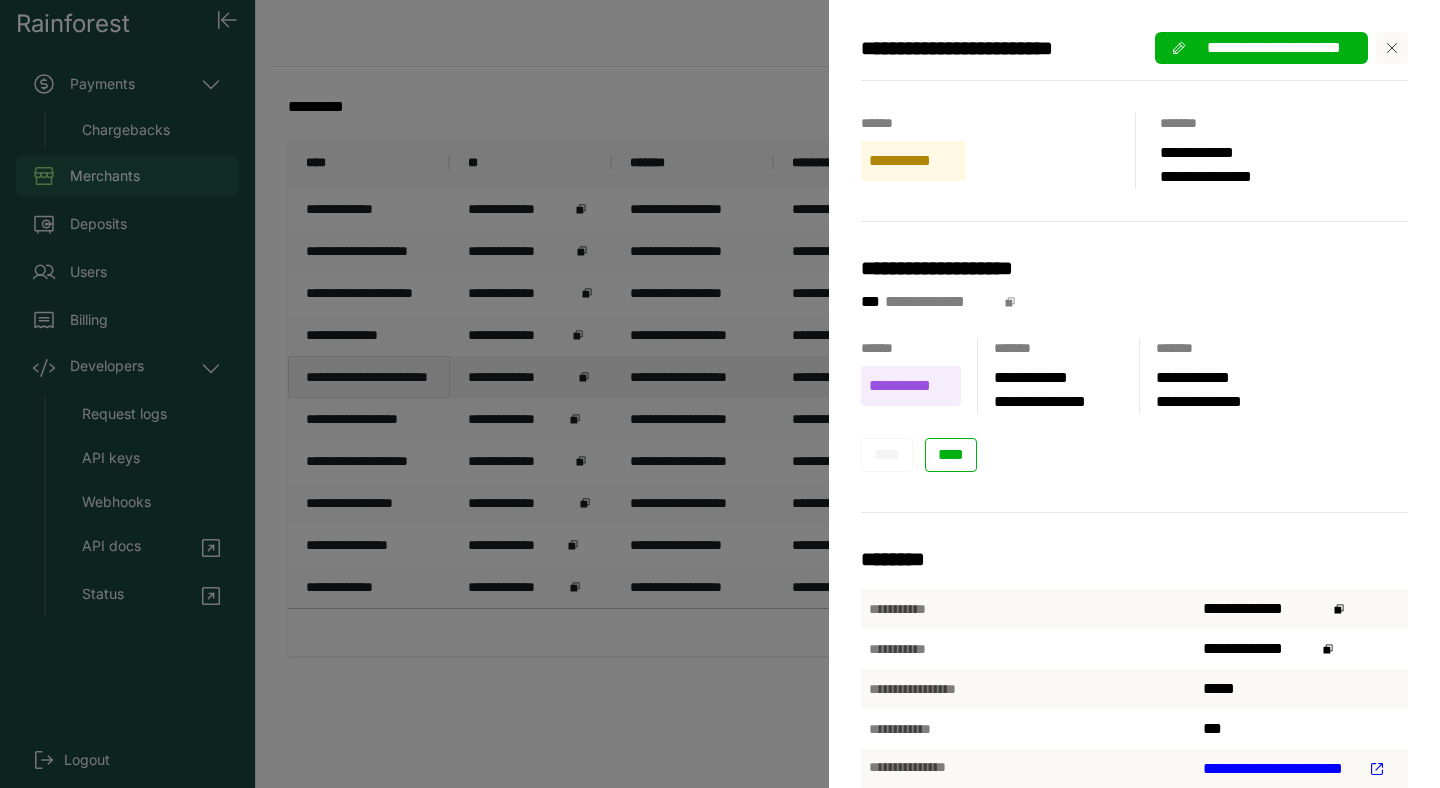 scroll, scrollTop: 27, scrollLeft: 0, axis: vertical 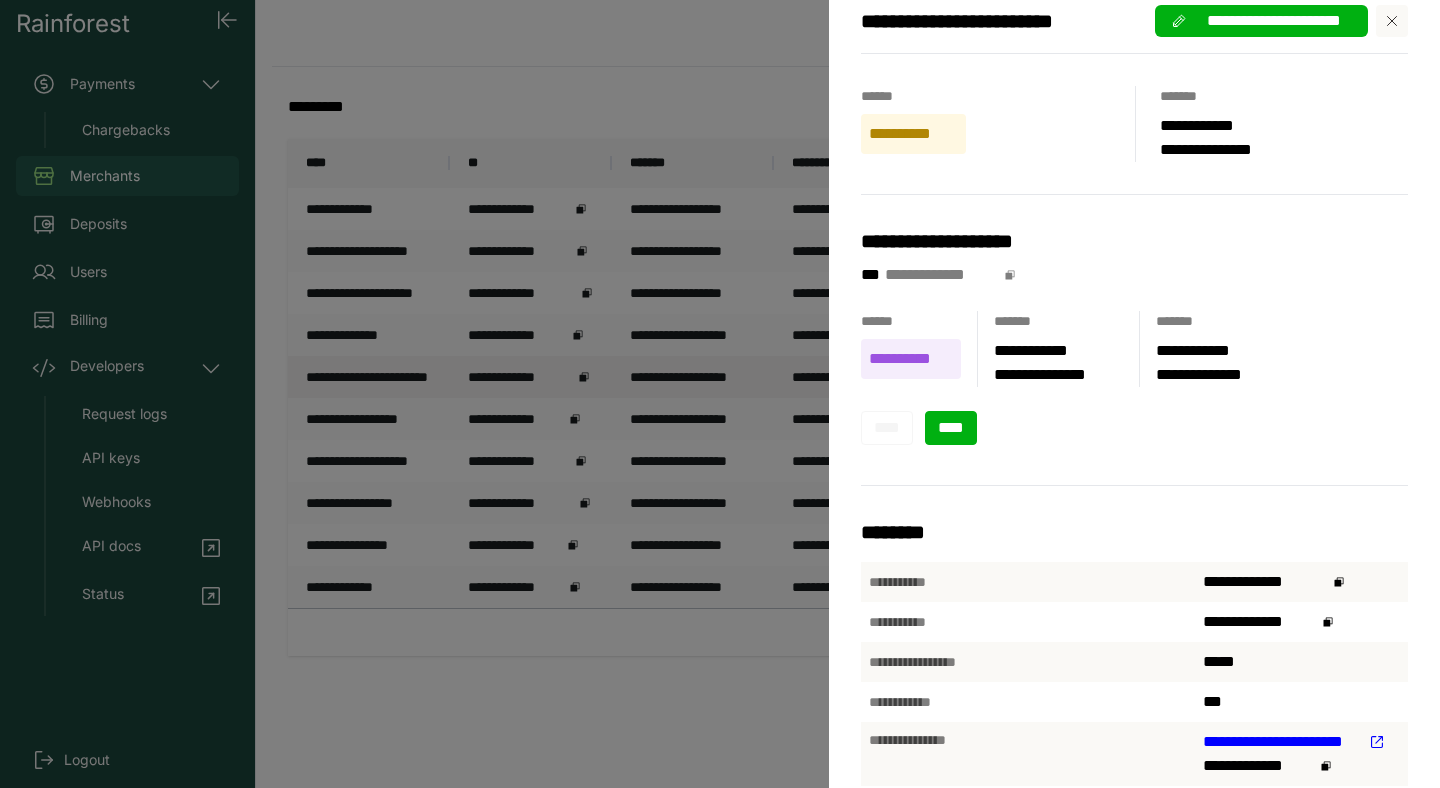 click on "****" at bounding box center [951, 427] 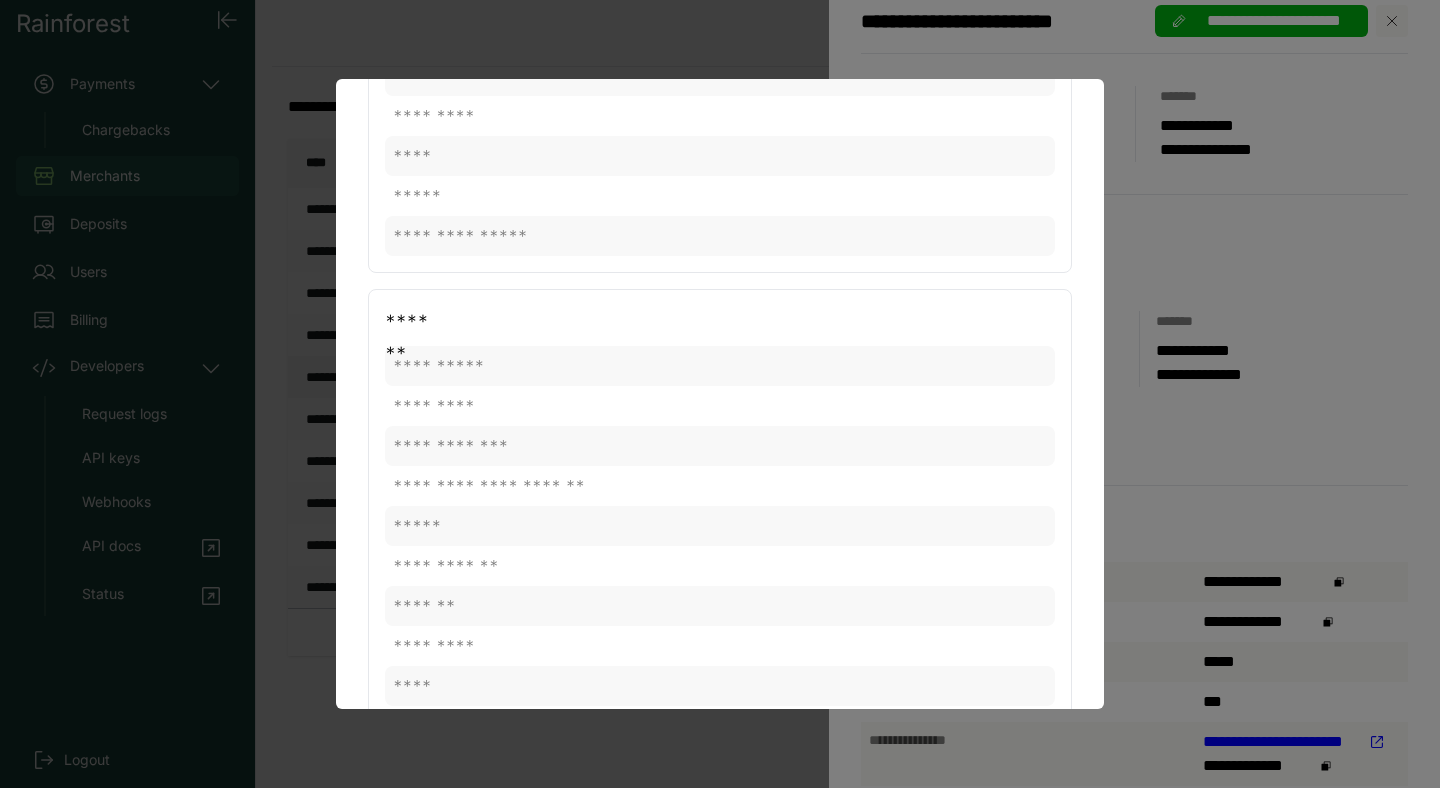 scroll, scrollTop: 939, scrollLeft: 0, axis: vertical 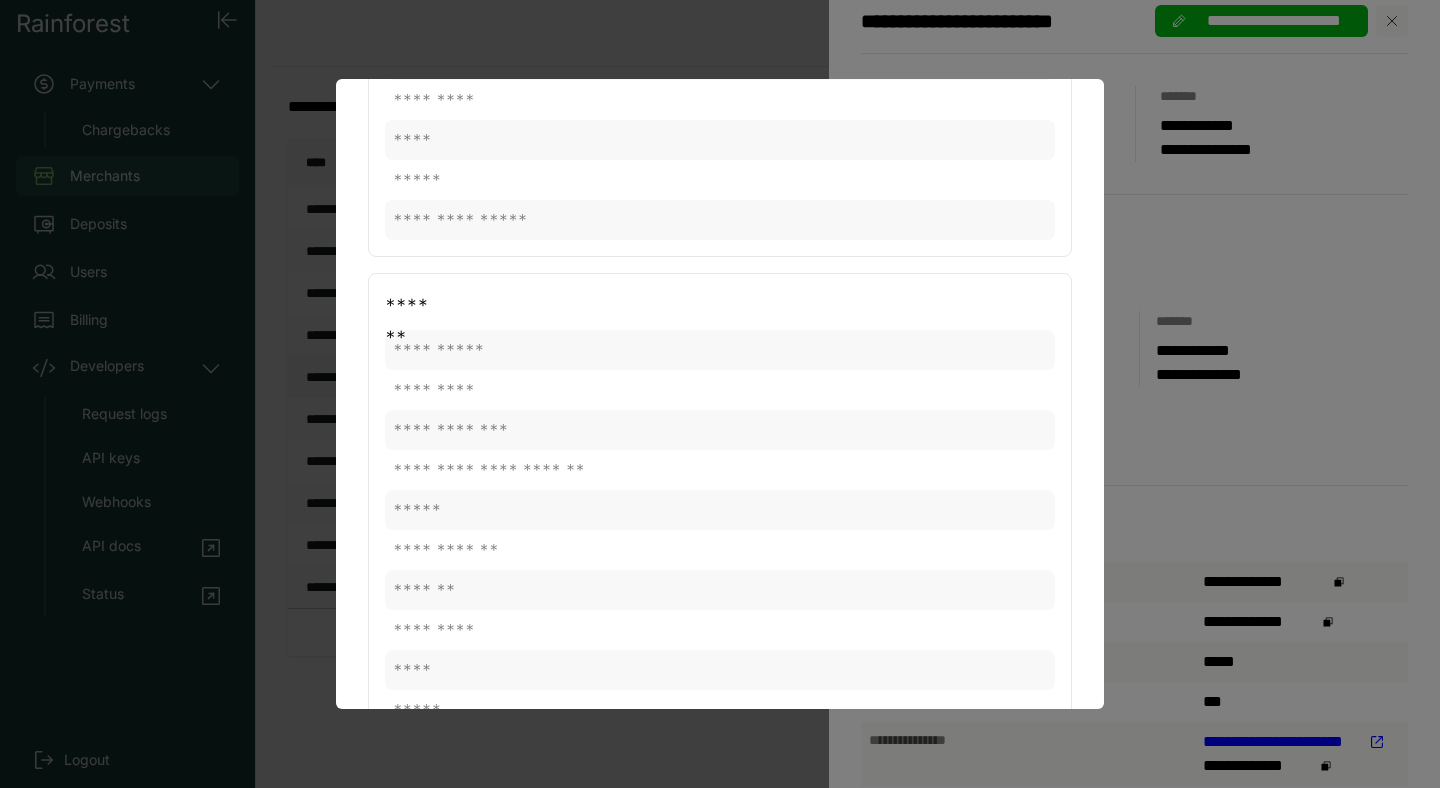 click at bounding box center [720, 394] 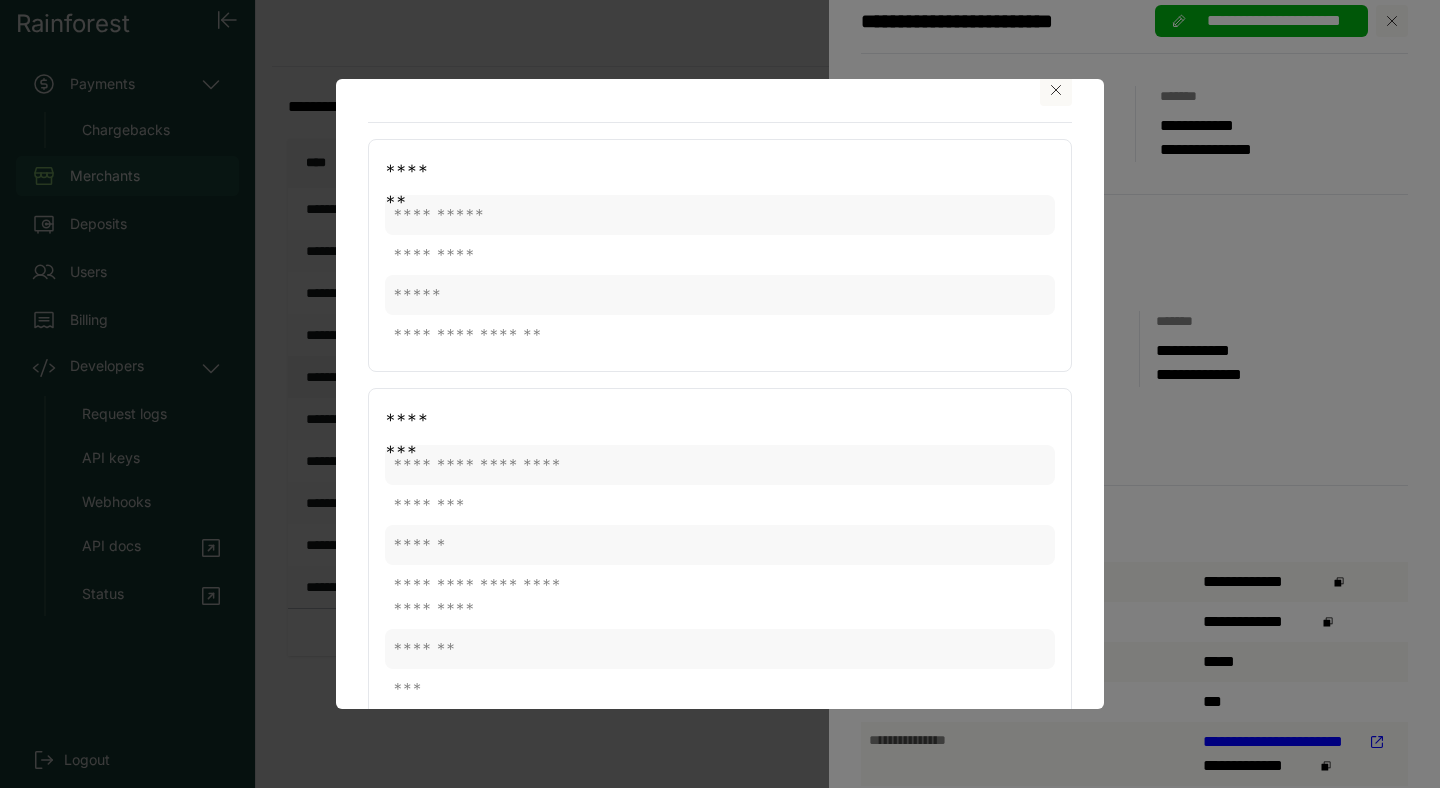 scroll, scrollTop: 0, scrollLeft: 0, axis: both 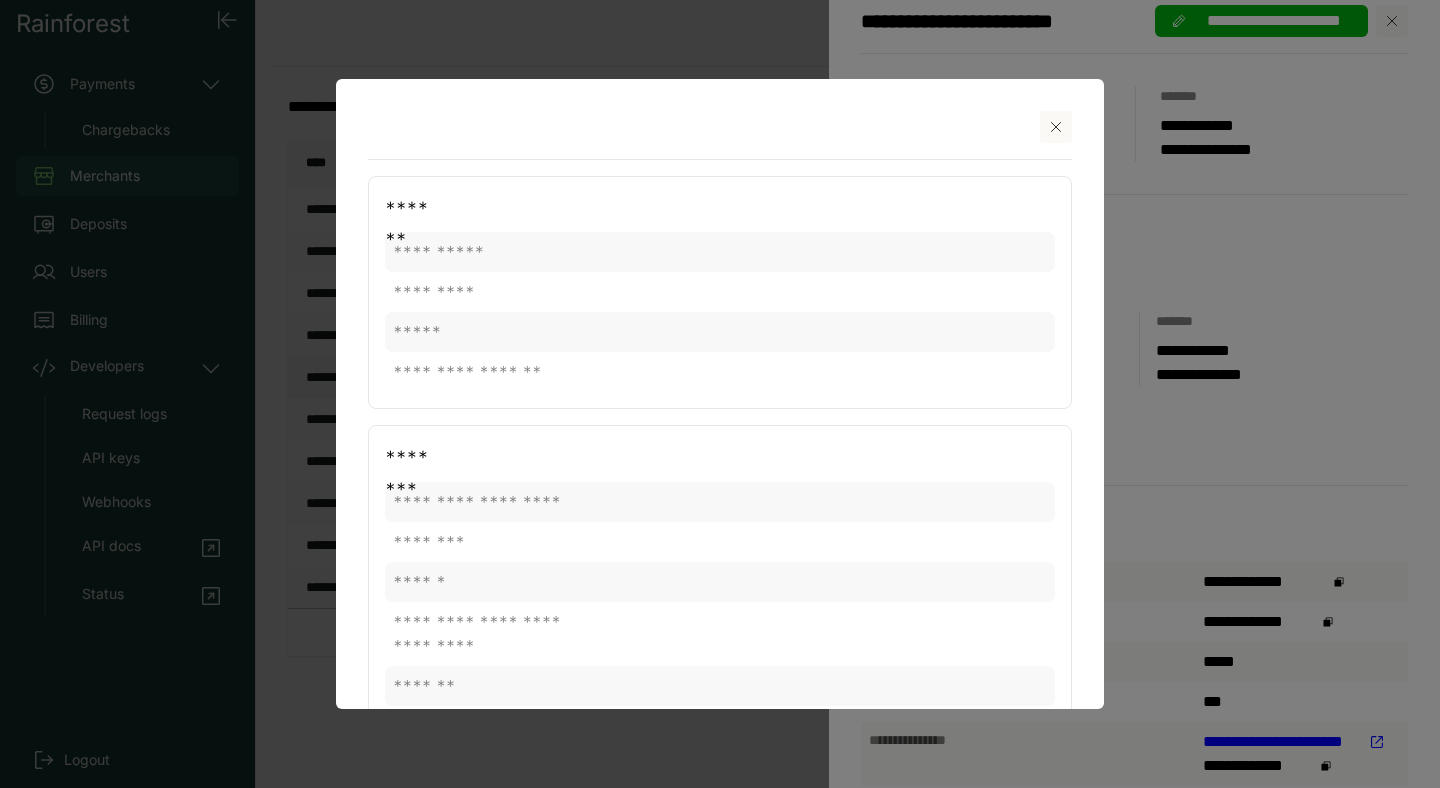 click 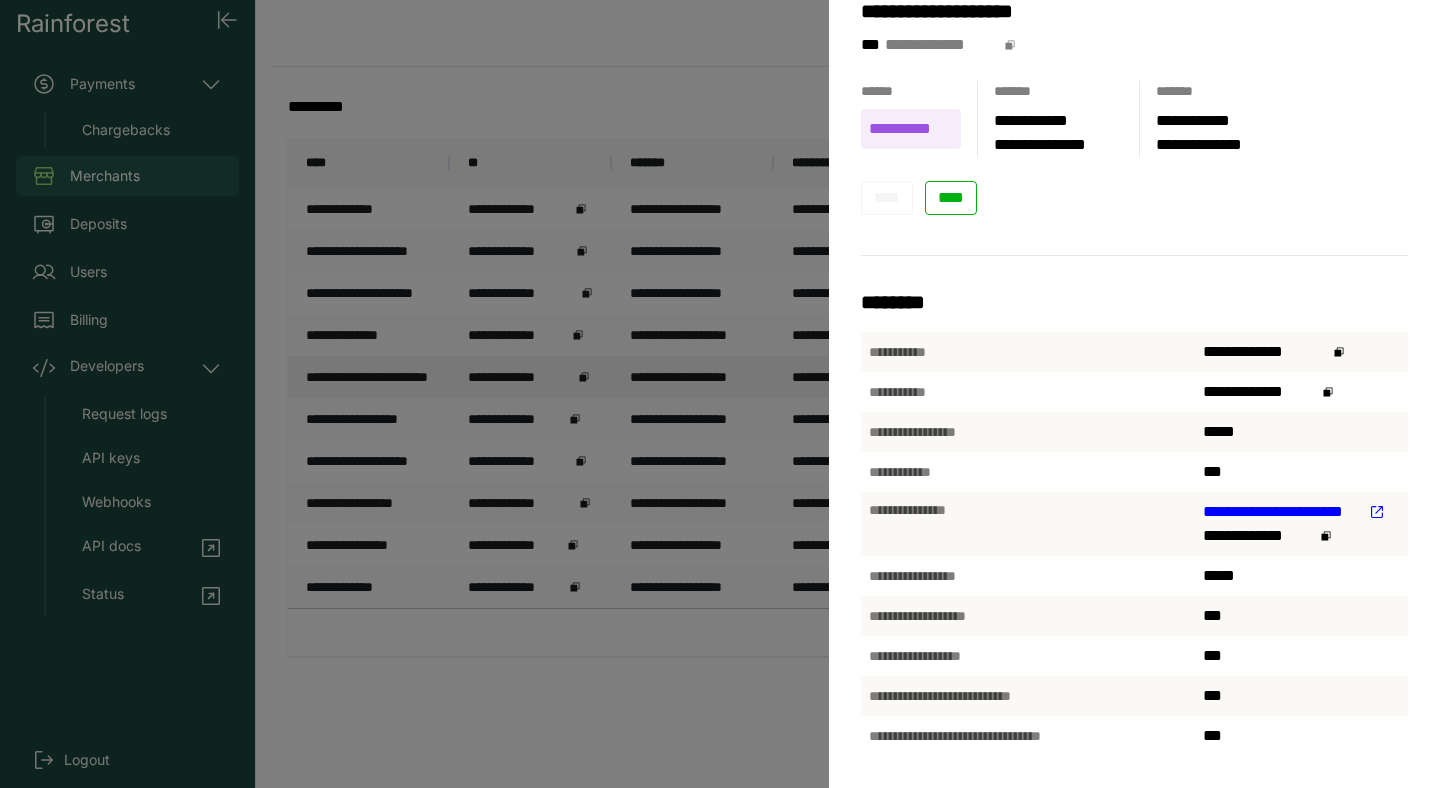scroll, scrollTop: 0, scrollLeft: 0, axis: both 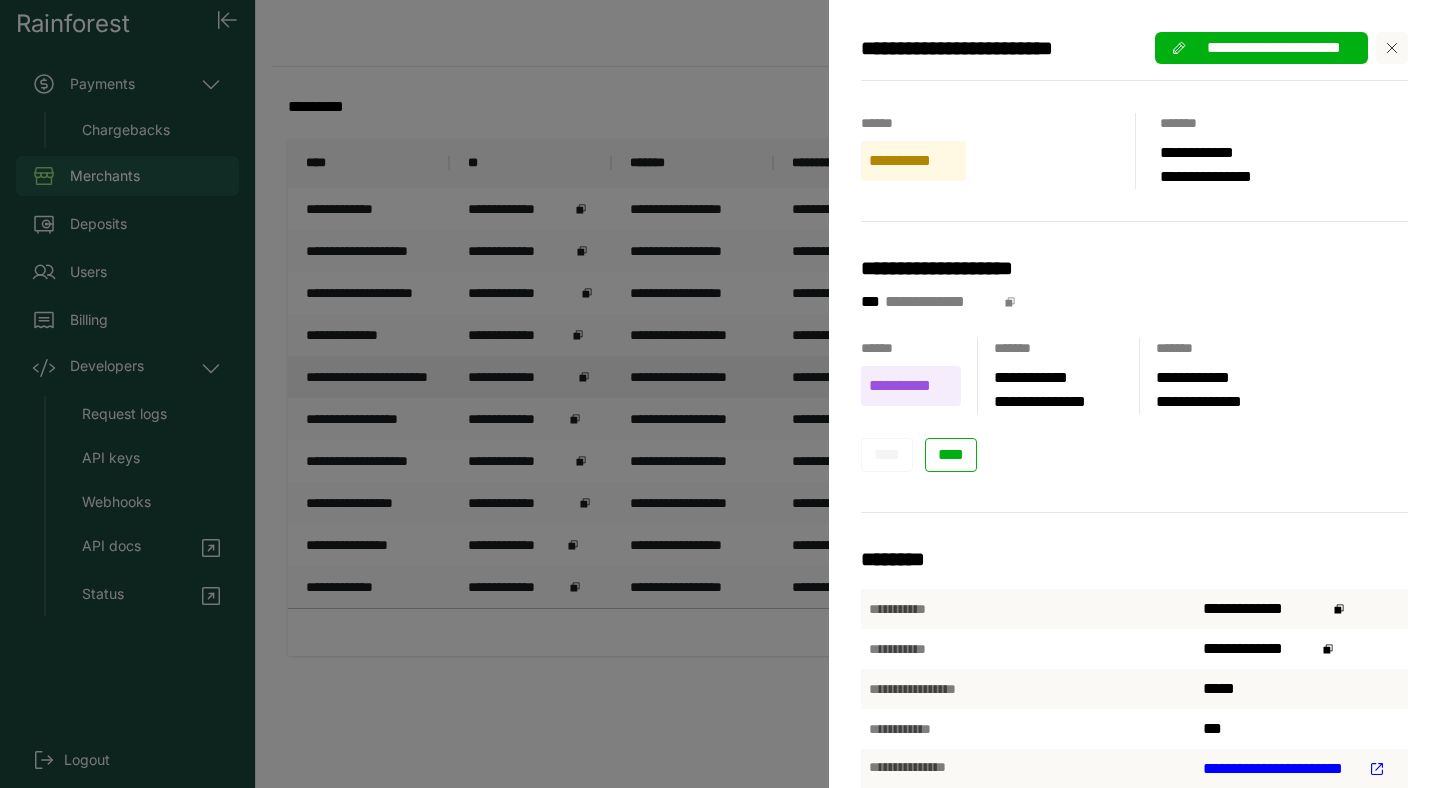 click on "**********" at bounding box center (1273, 48) 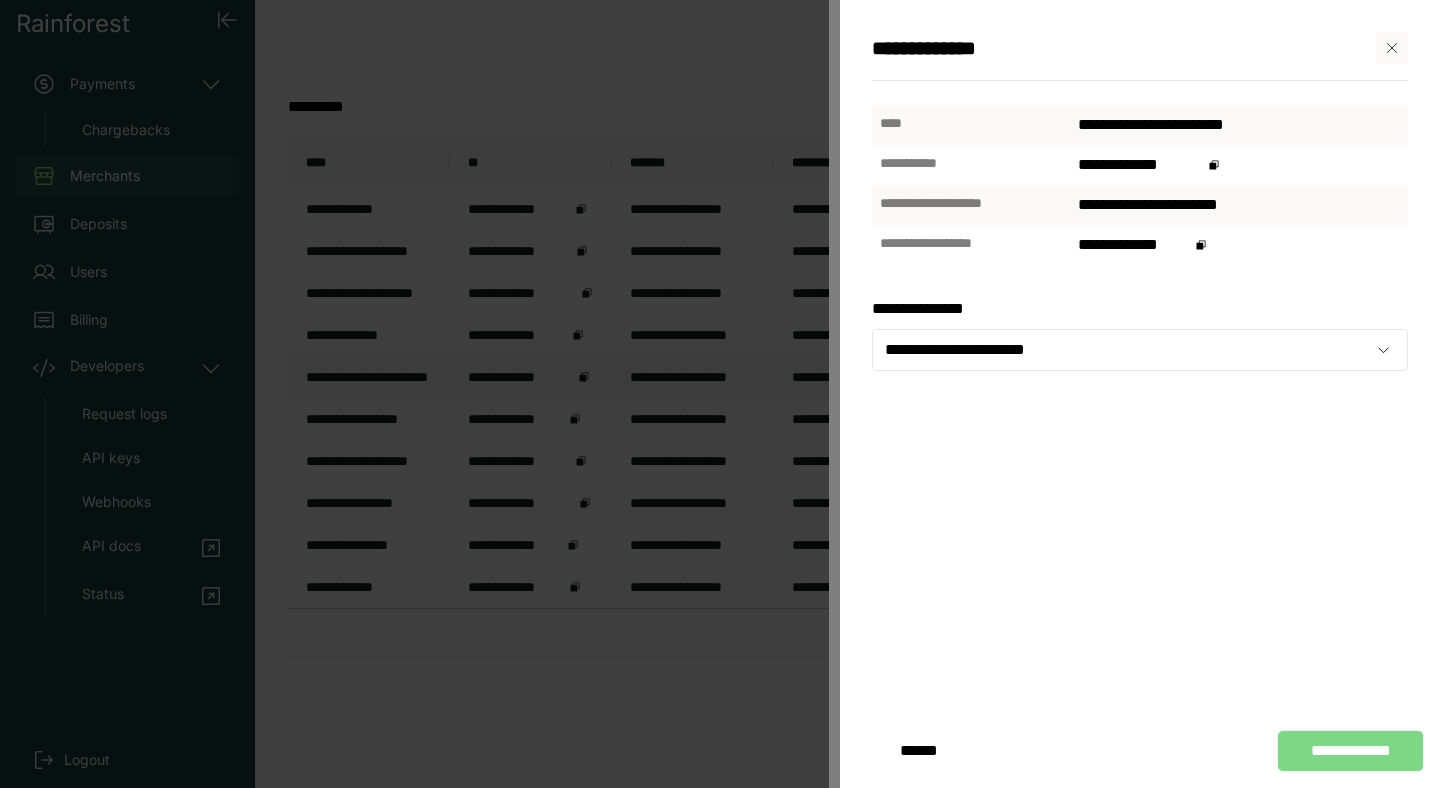 click 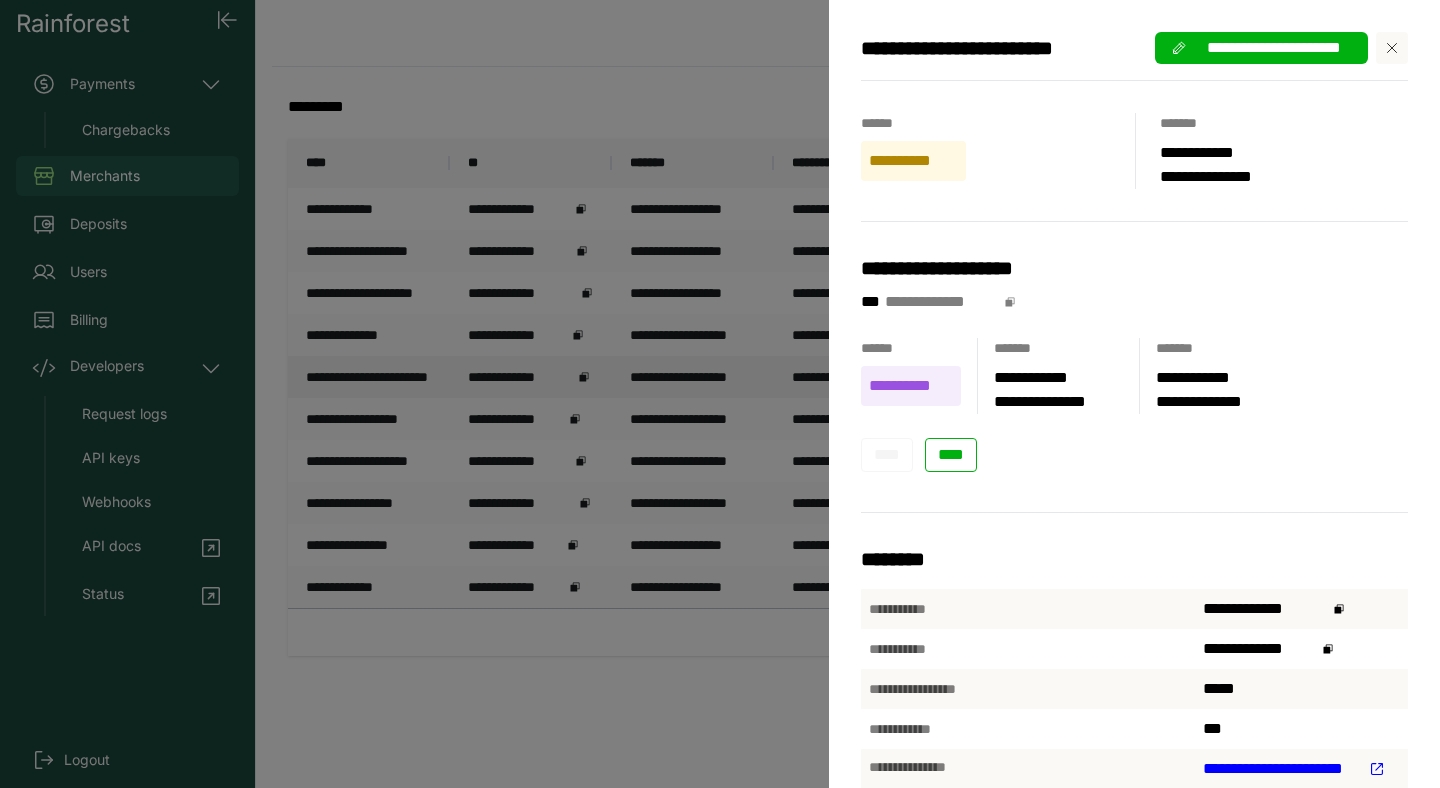 click on "**** ****" at bounding box center (1134, 455) 